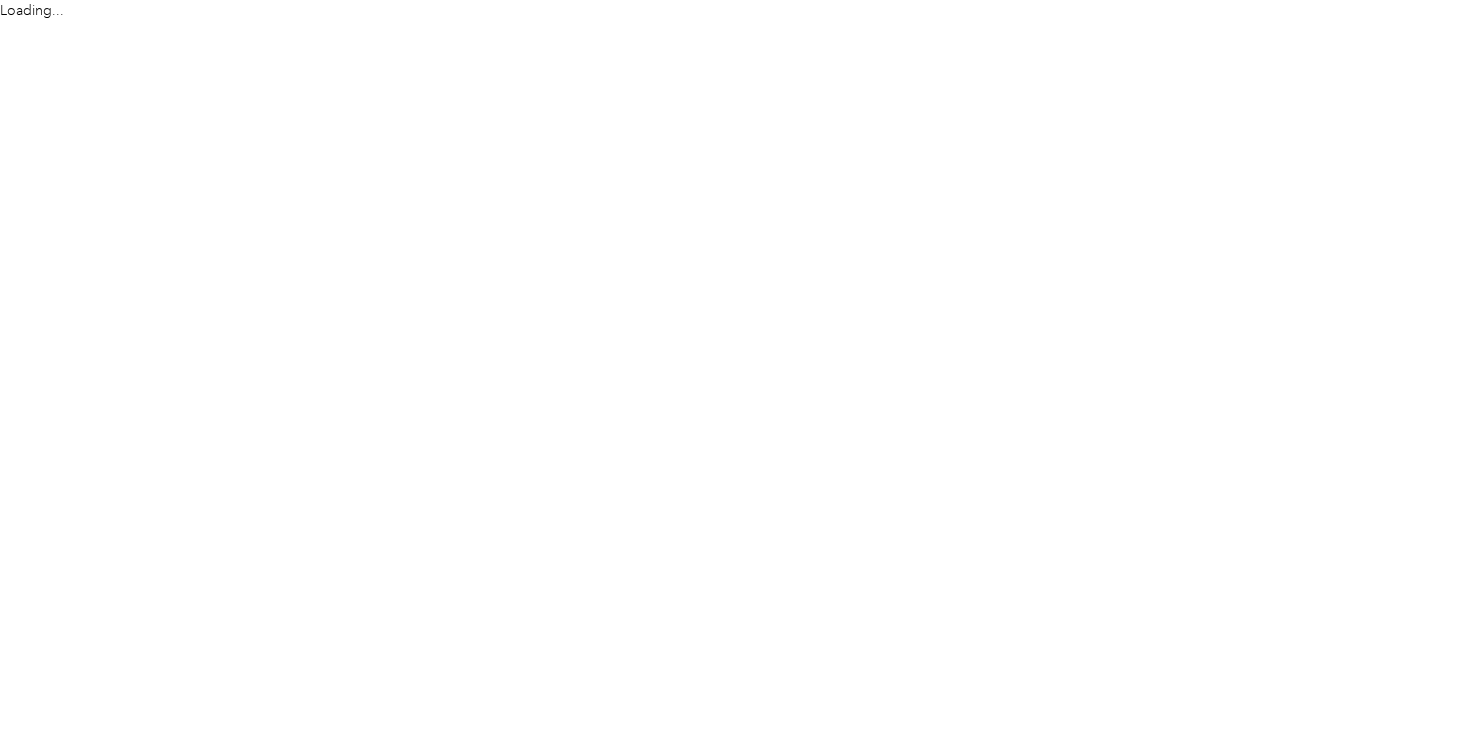 scroll, scrollTop: 0, scrollLeft: 0, axis: both 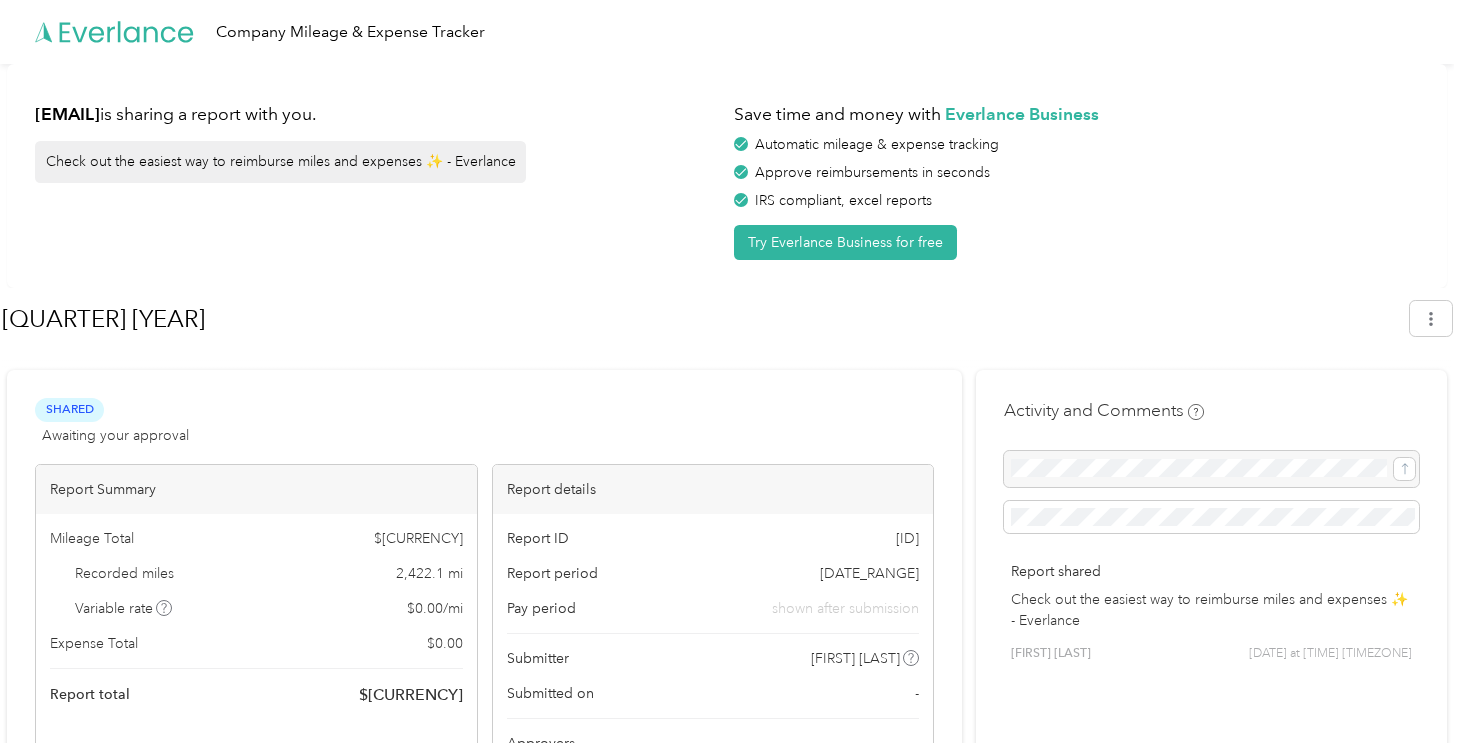 click on "Check out the easiest way to reimburse miles and expenses ✨ - Everlance" at bounding box center (280, 162) 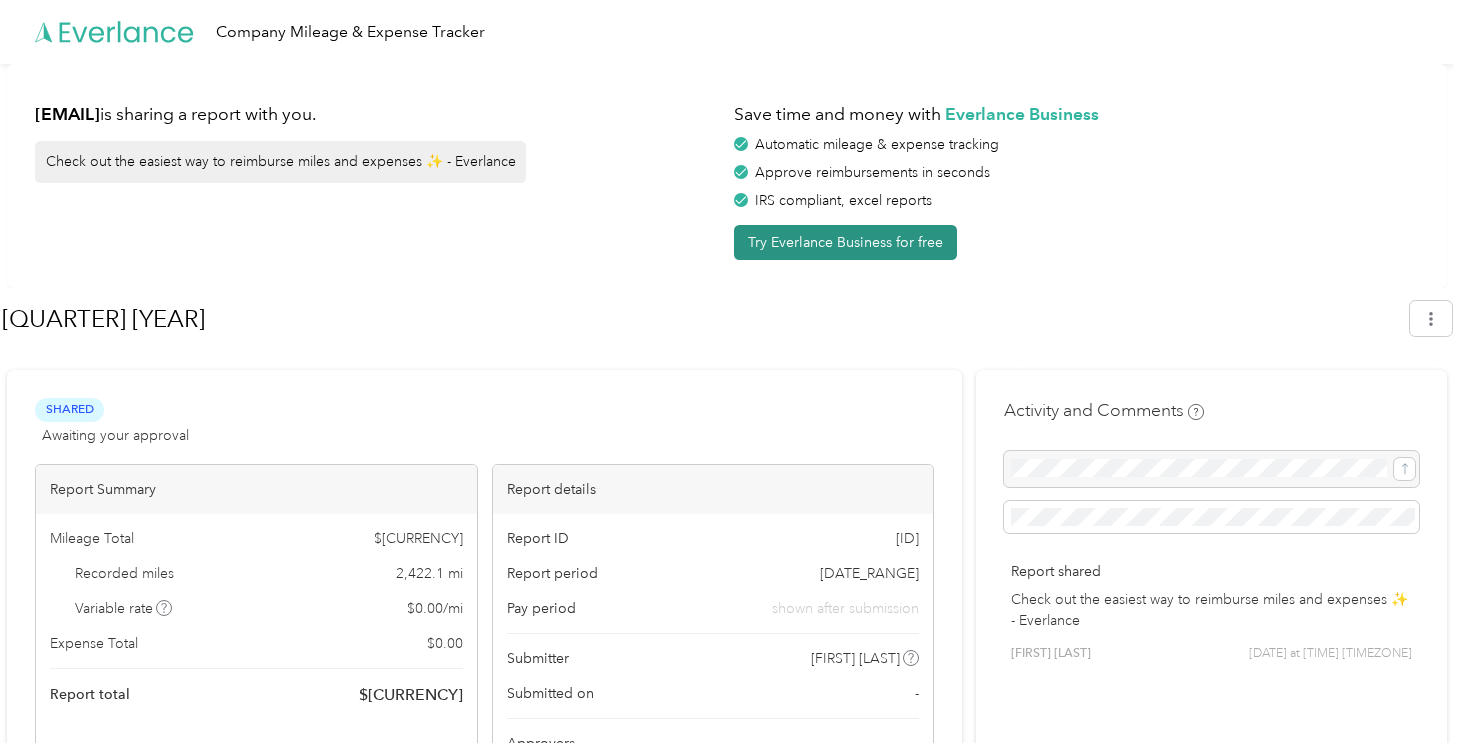 click on "Try Everlance Business for free" at bounding box center (845, 242) 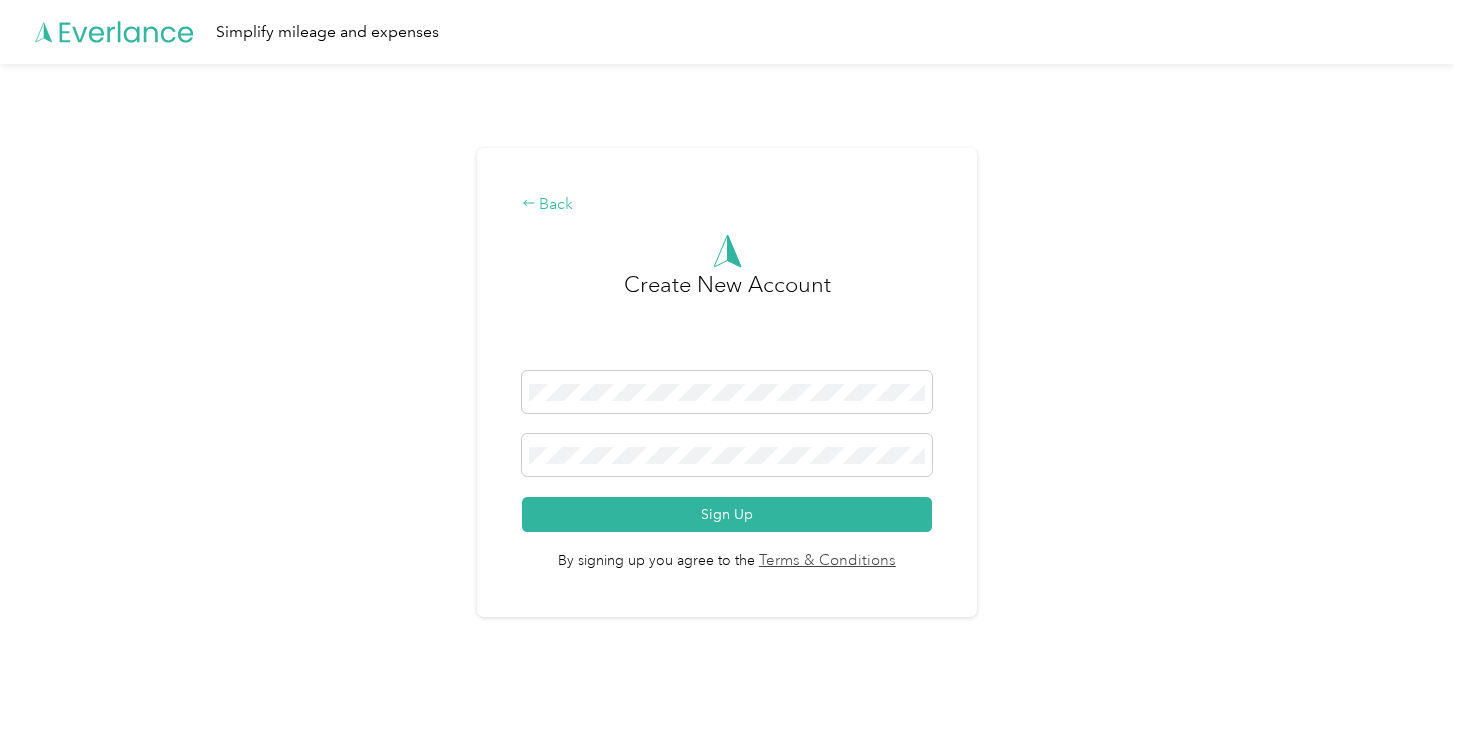 click 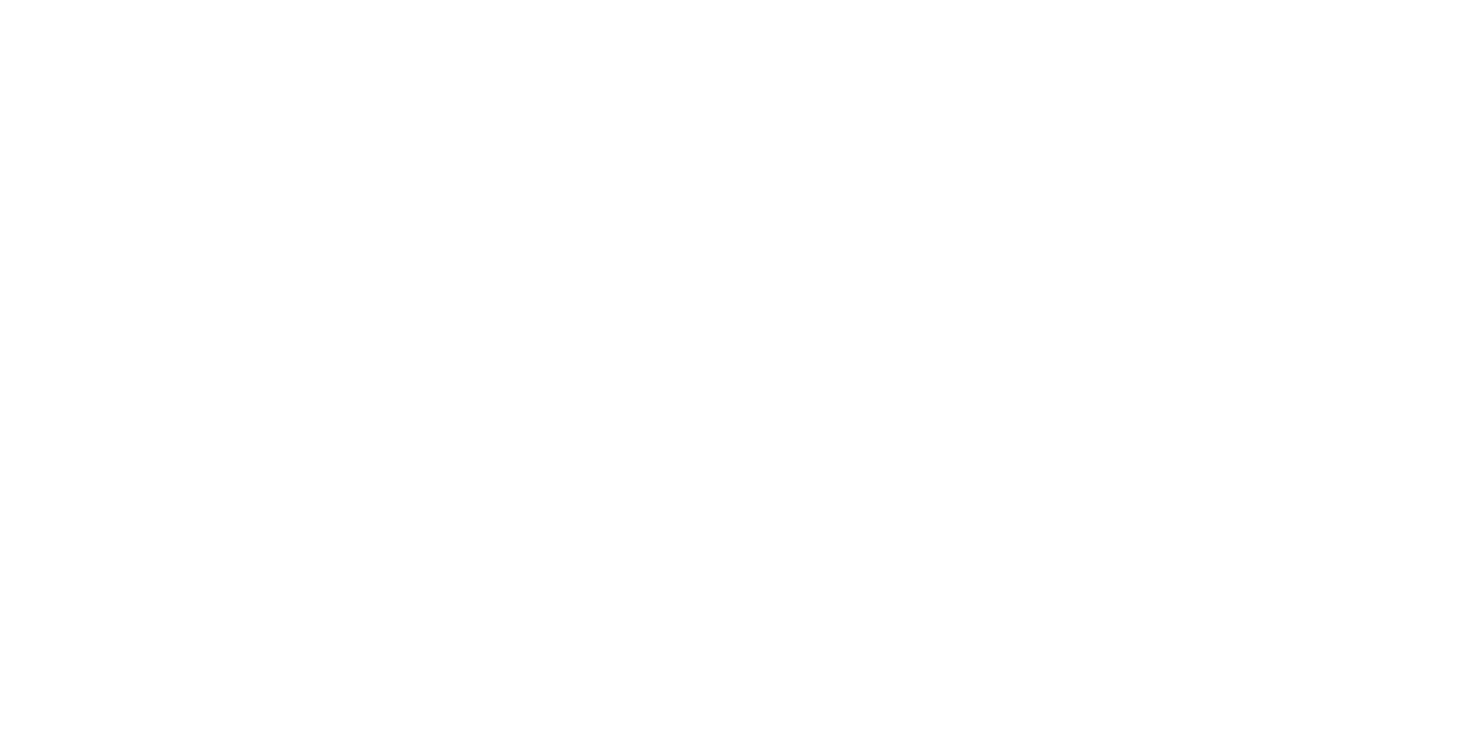 scroll, scrollTop: 0, scrollLeft: 0, axis: both 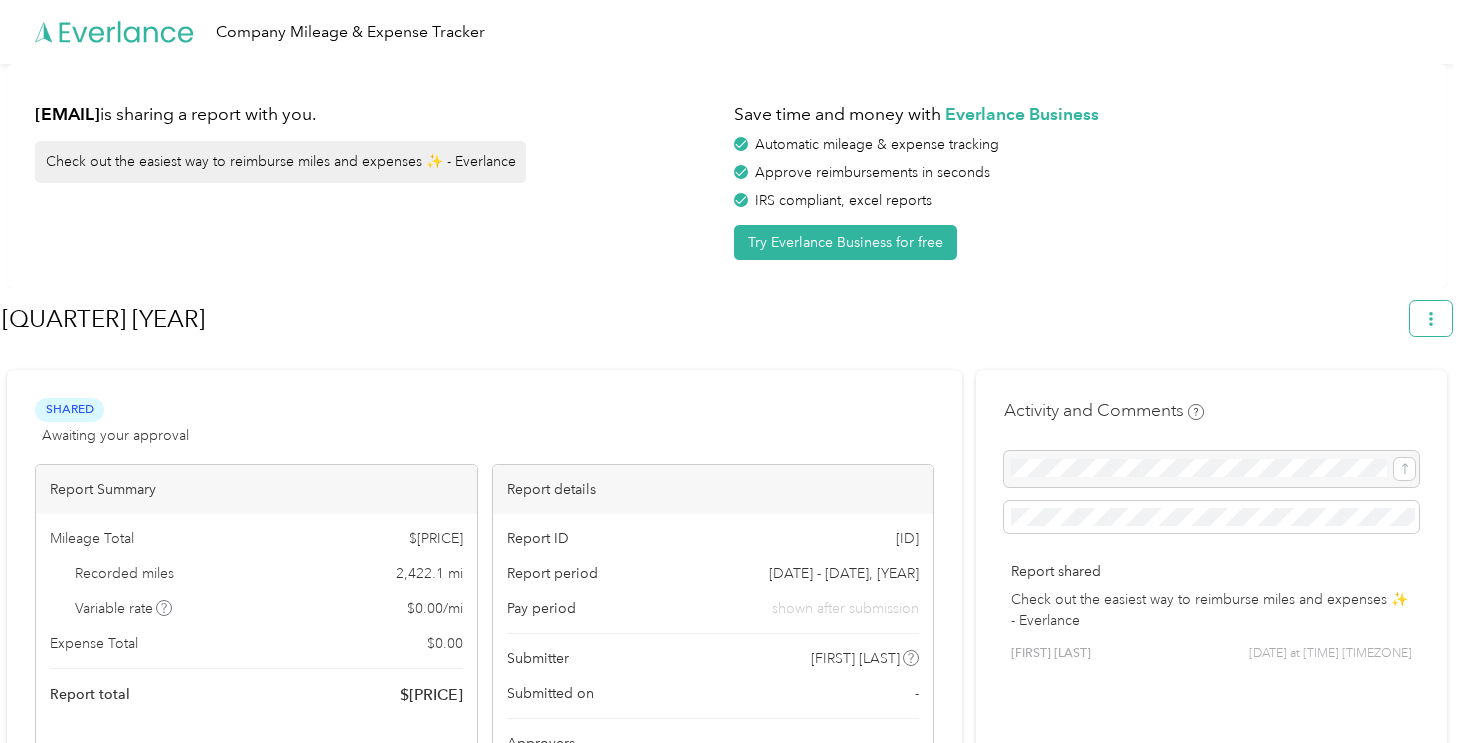 click at bounding box center (1431, 318) 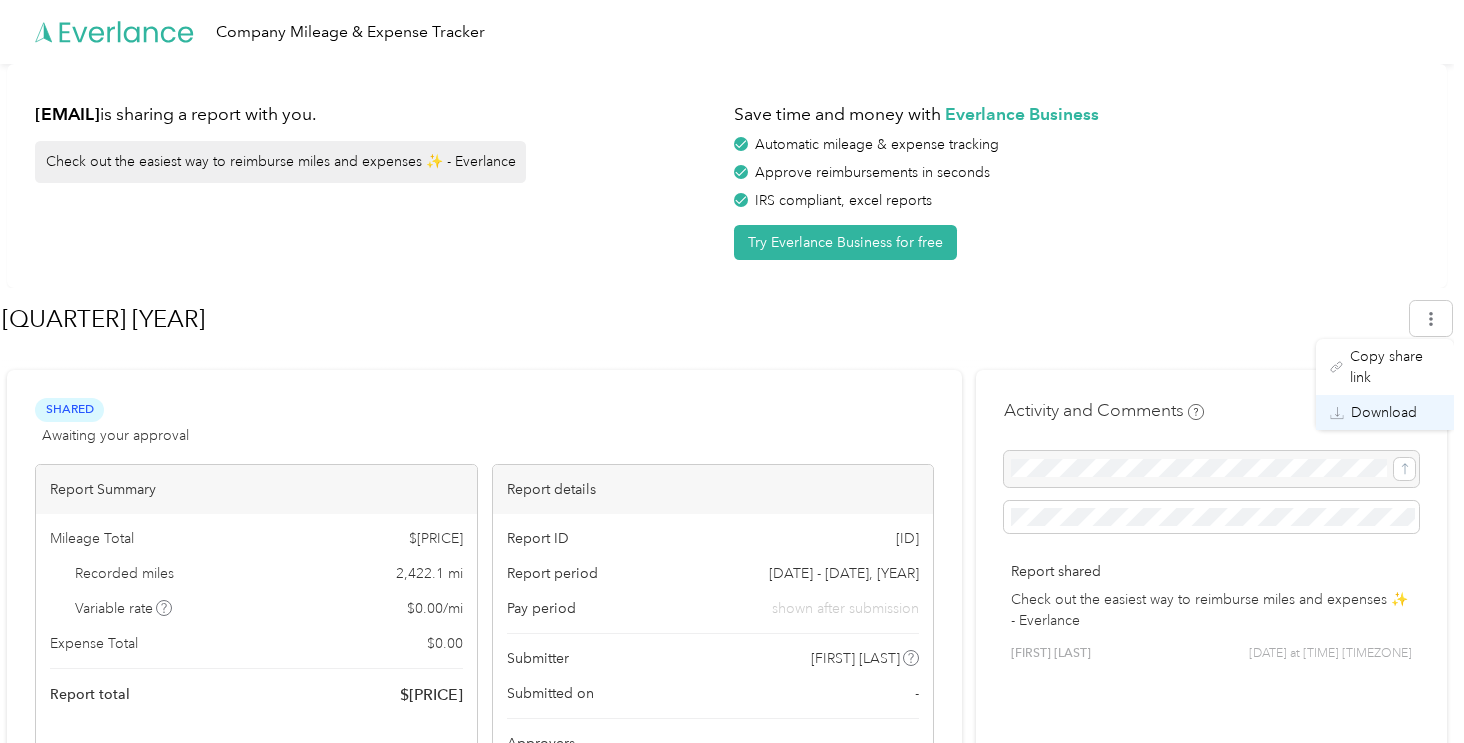click on "Download" at bounding box center [1384, 412] 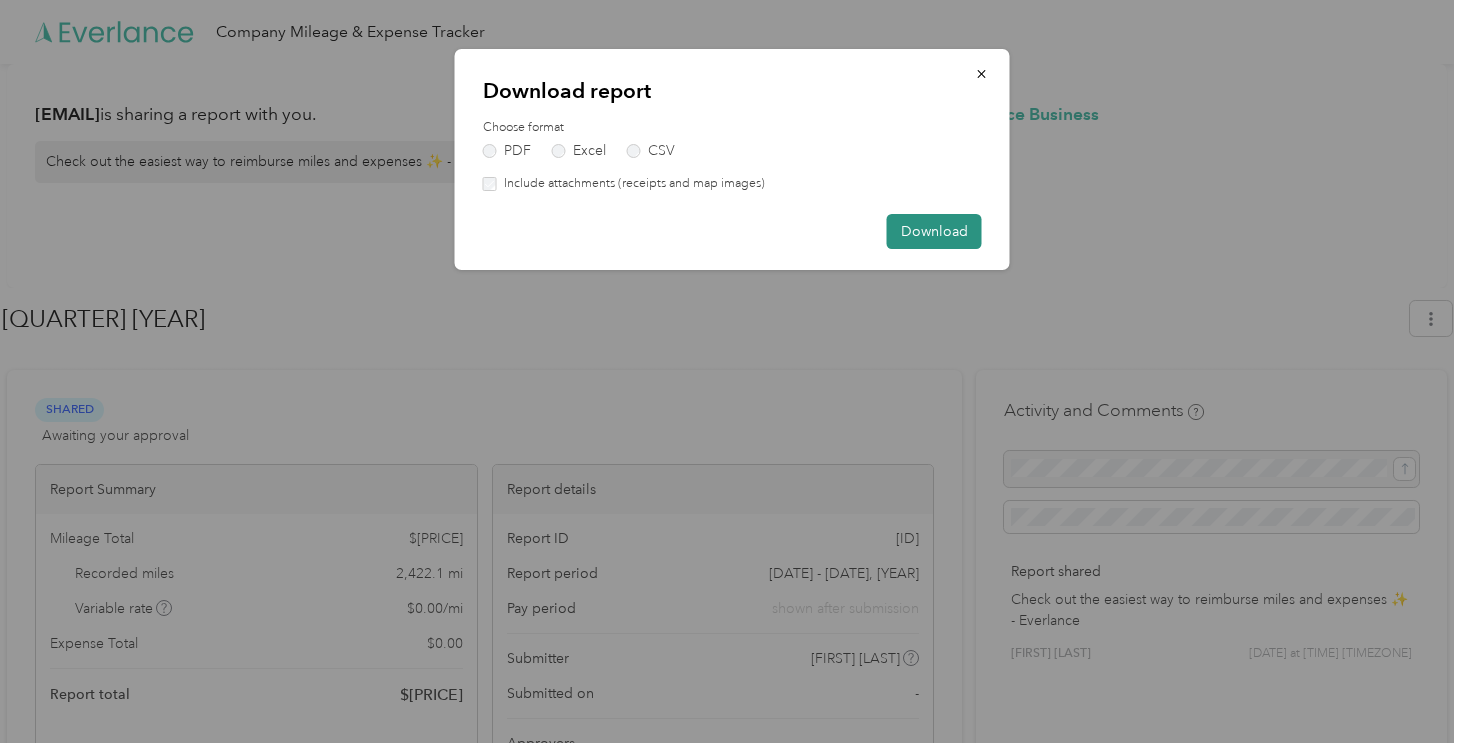 click on "Download" at bounding box center (934, 231) 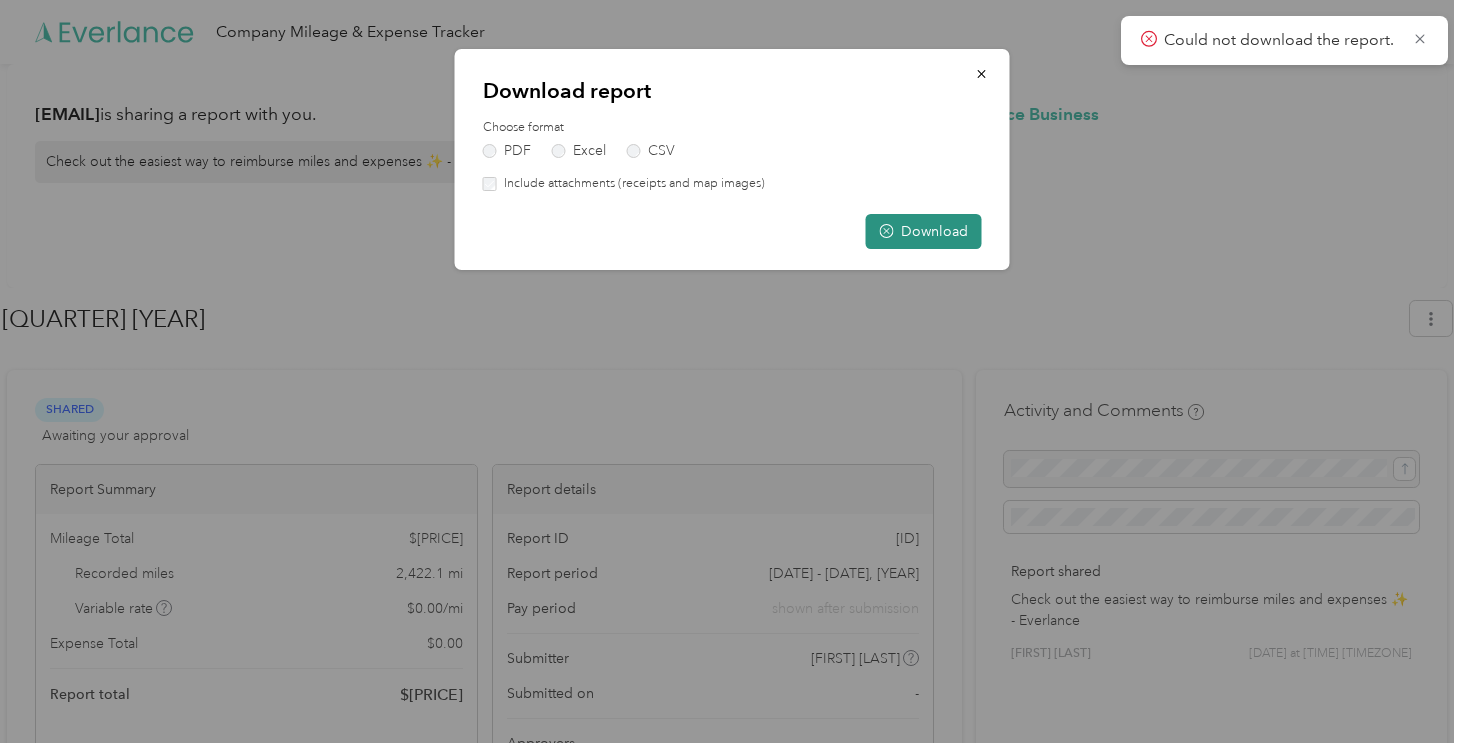 click on "Download" at bounding box center (924, 231) 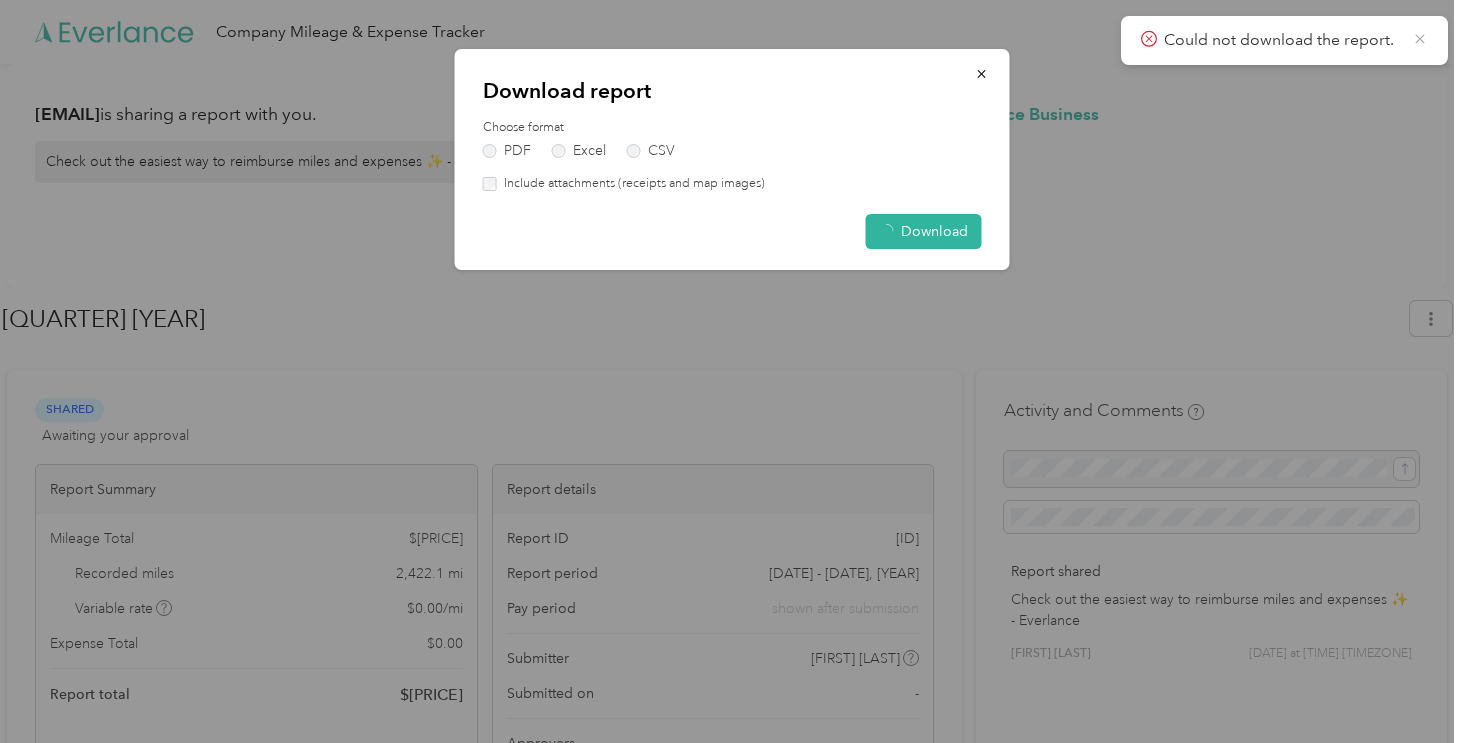 click 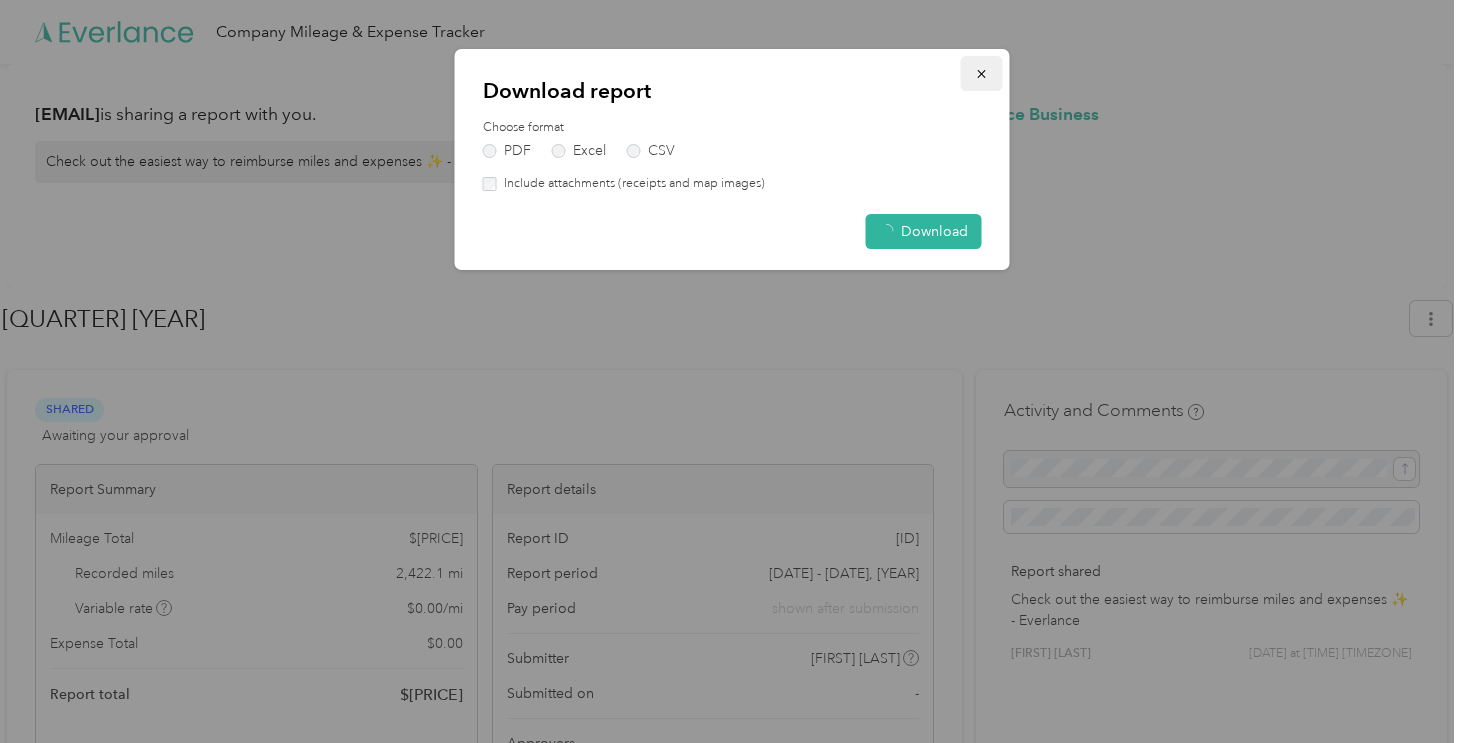 click 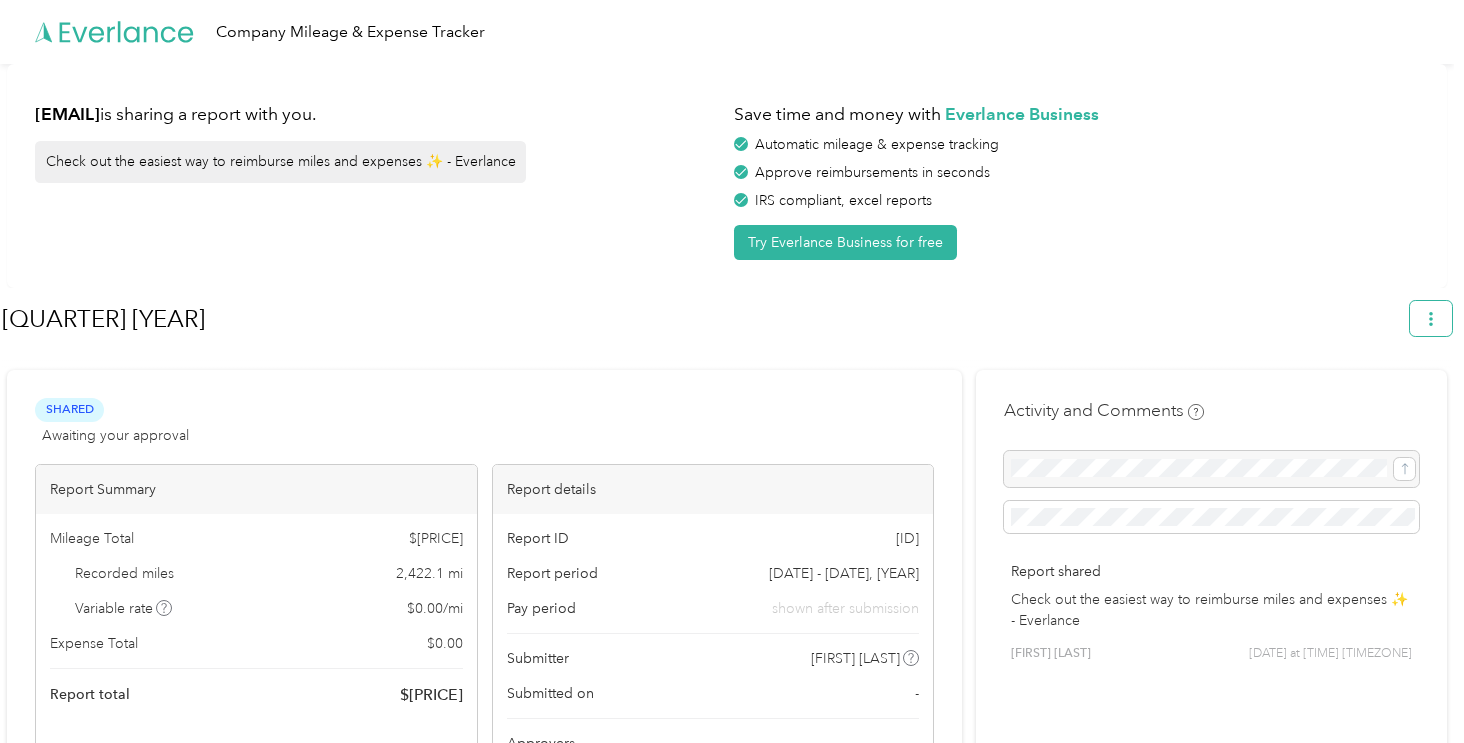 click 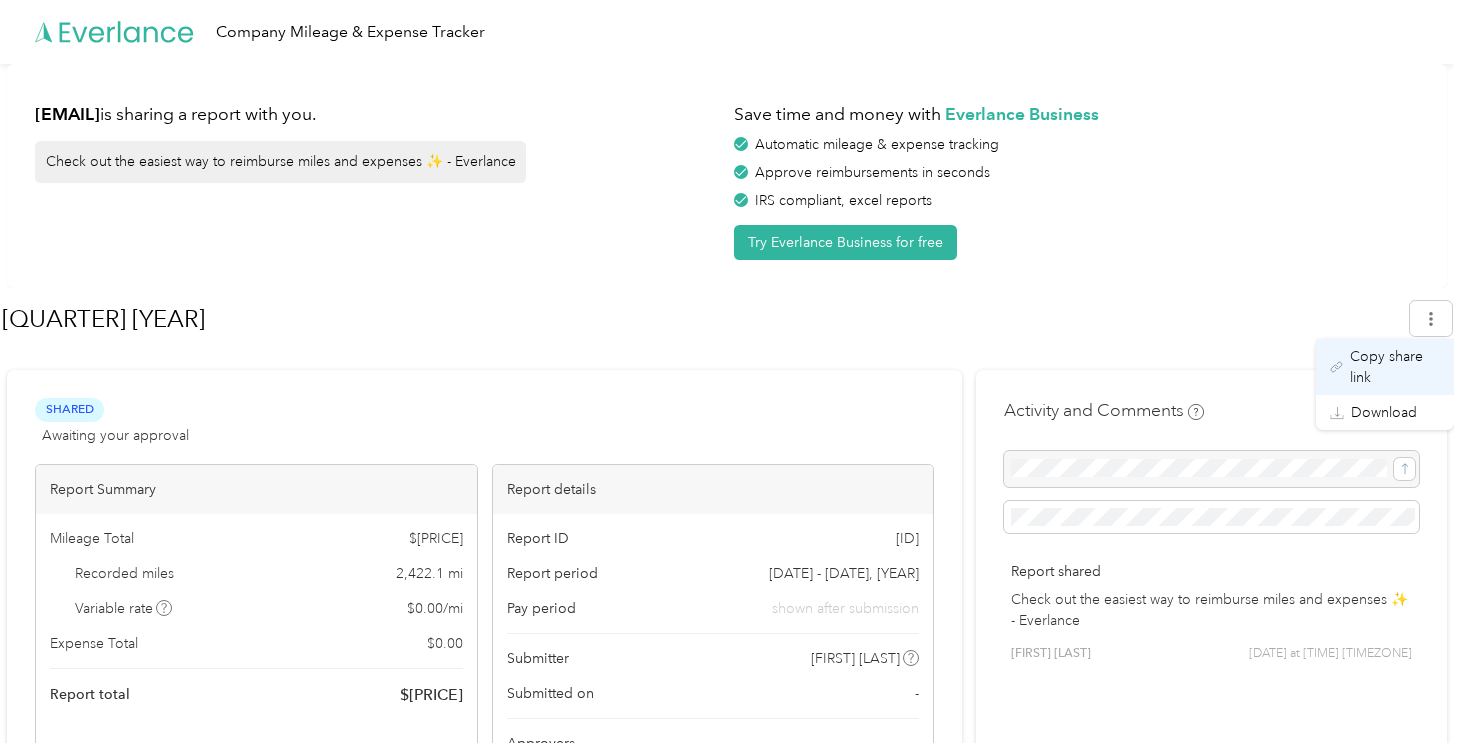 click on "Copy share link" at bounding box center [1395, 367] 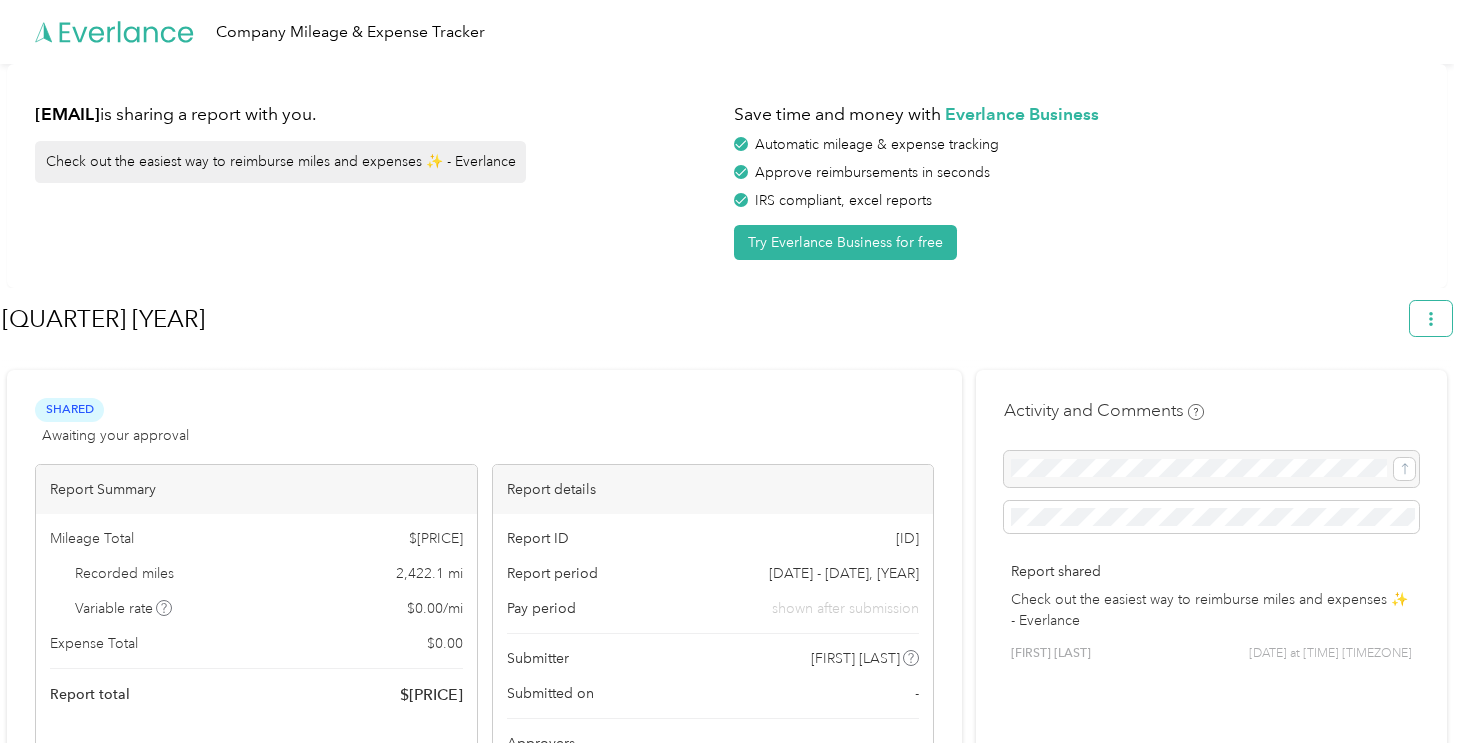 click at bounding box center [1431, 318] 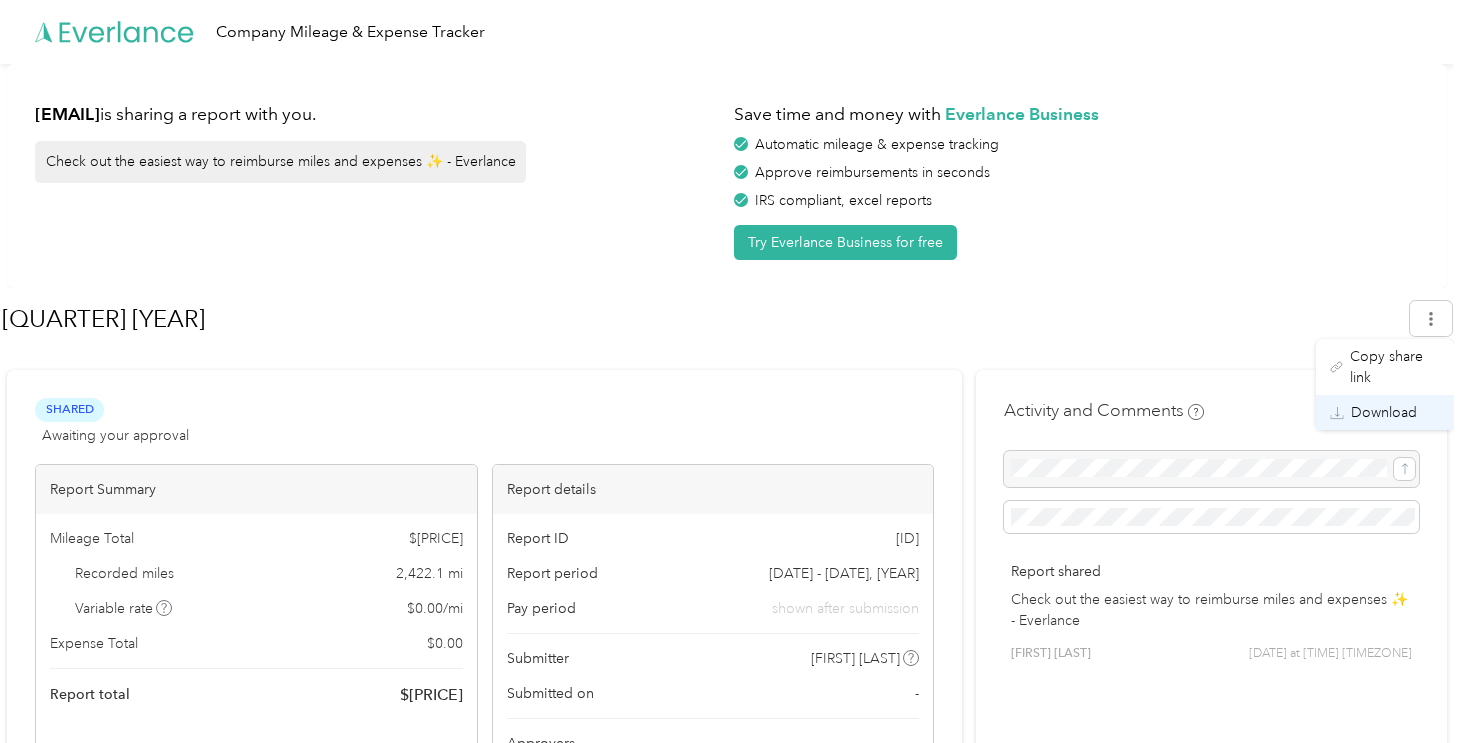 click on "Download" at bounding box center (1384, 412) 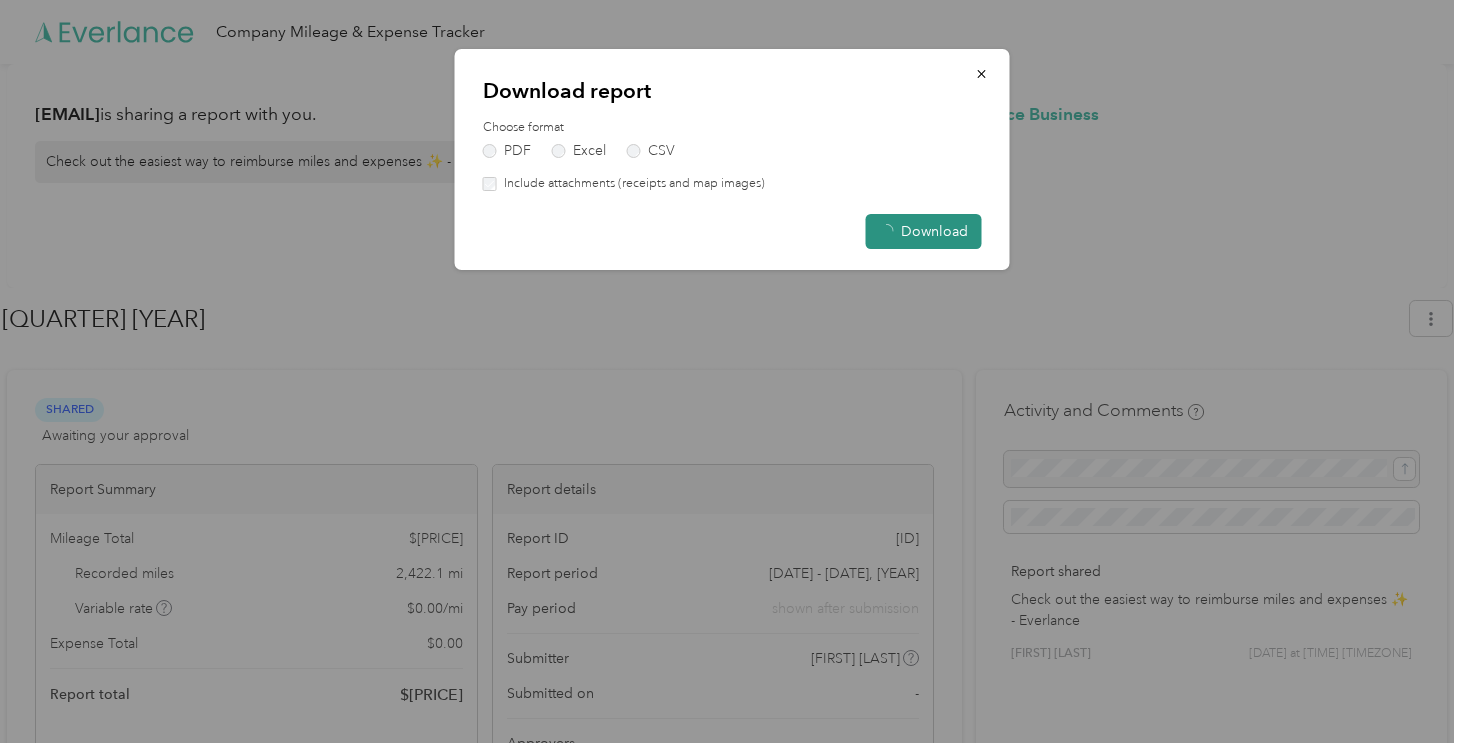 click on "Download" at bounding box center [924, 231] 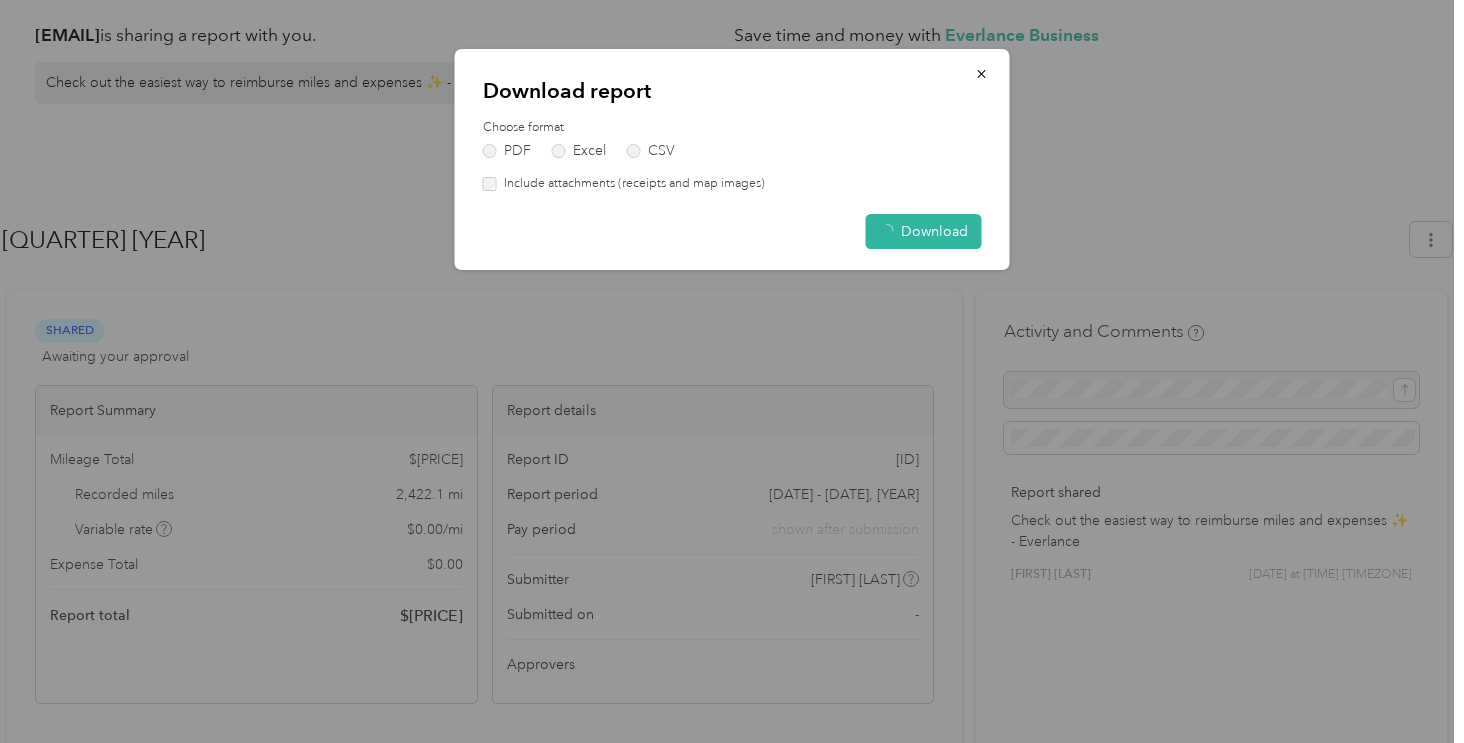 scroll, scrollTop: 200, scrollLeft: 0, axis: vertical 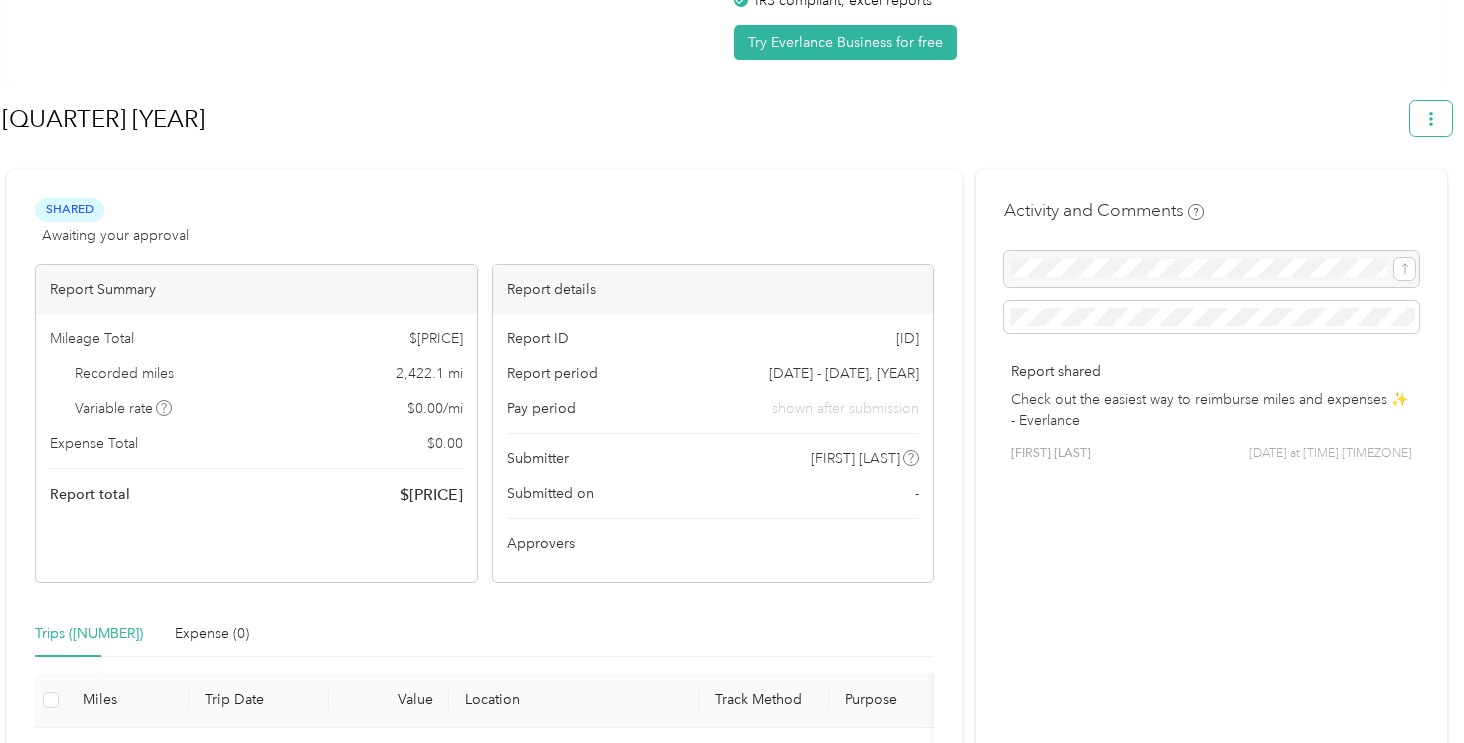 click 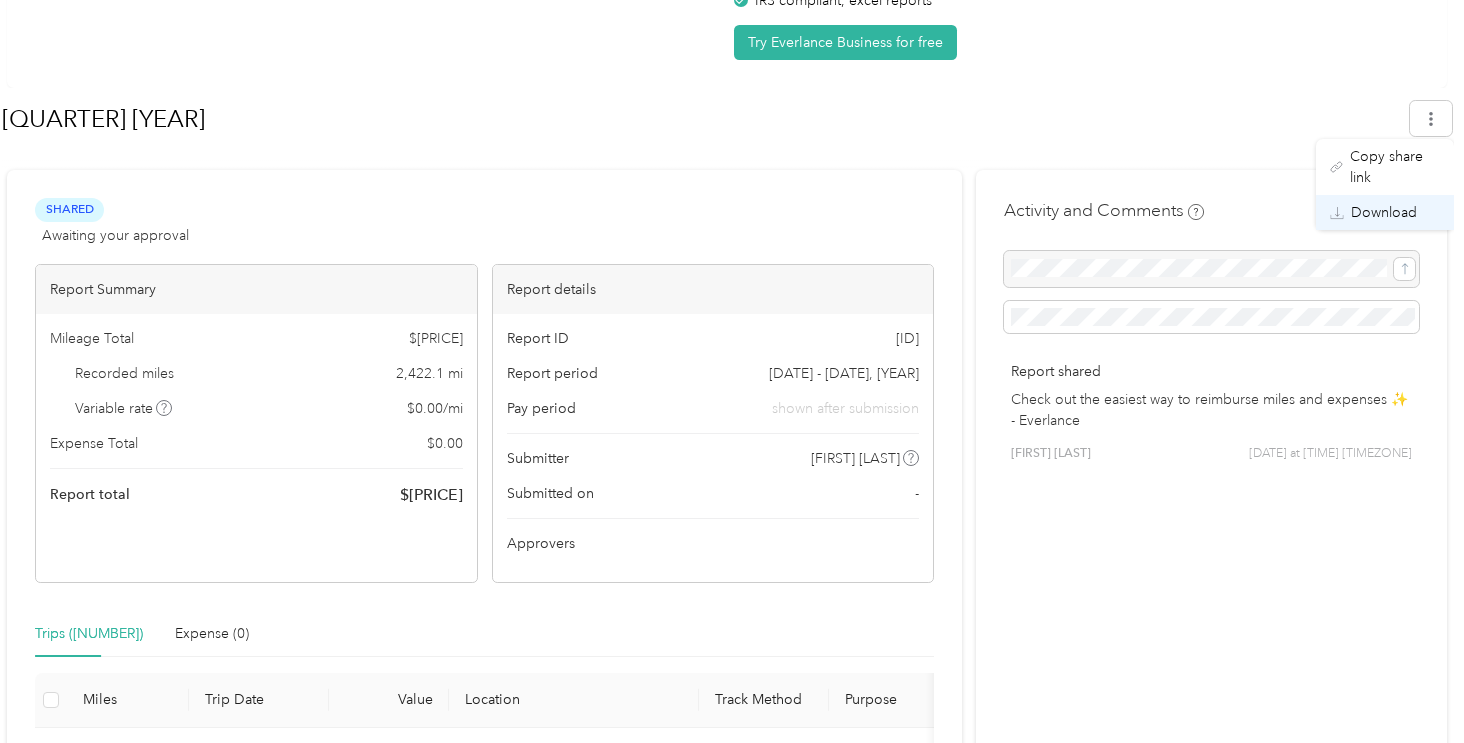 click on "Download" at bounding box center (1384, 212) 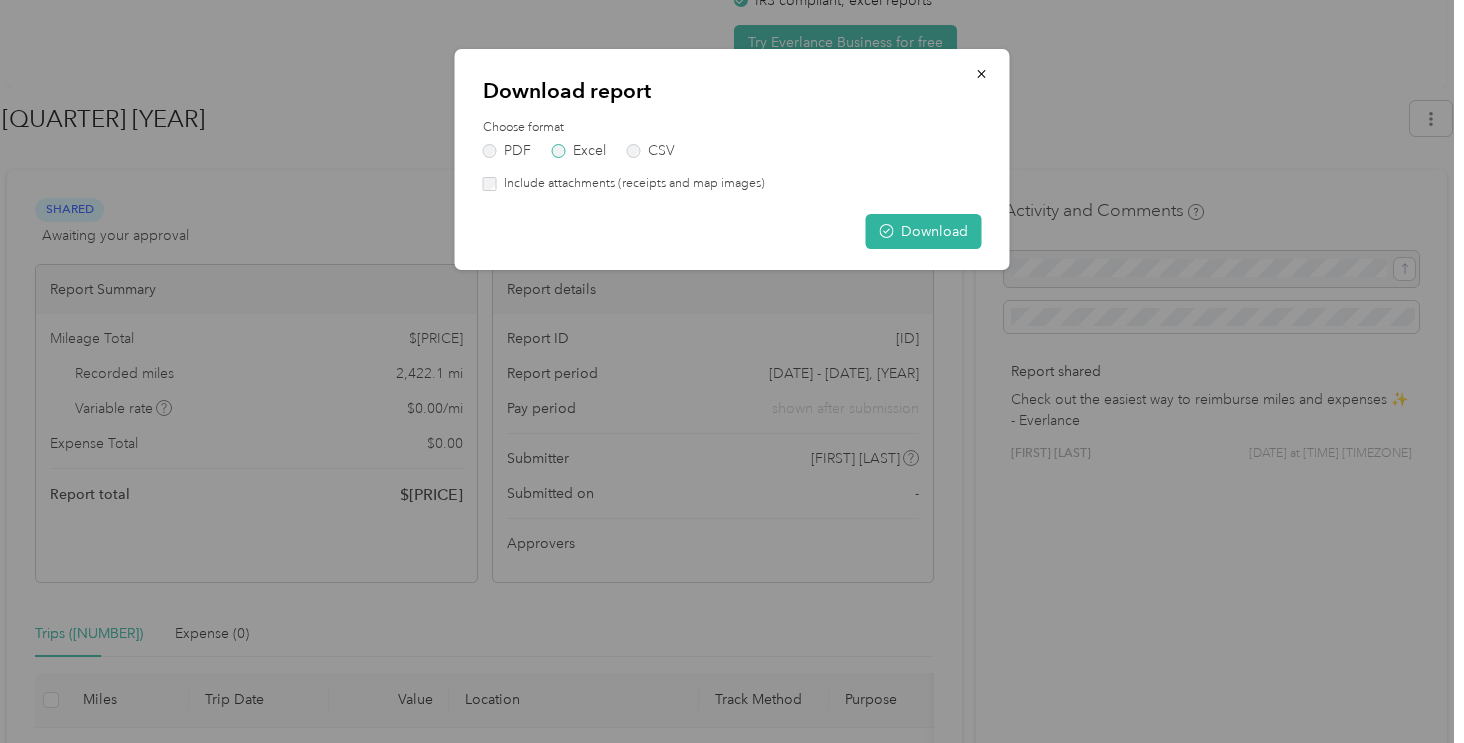 click on "Excel" at bounding box center [579, 151] 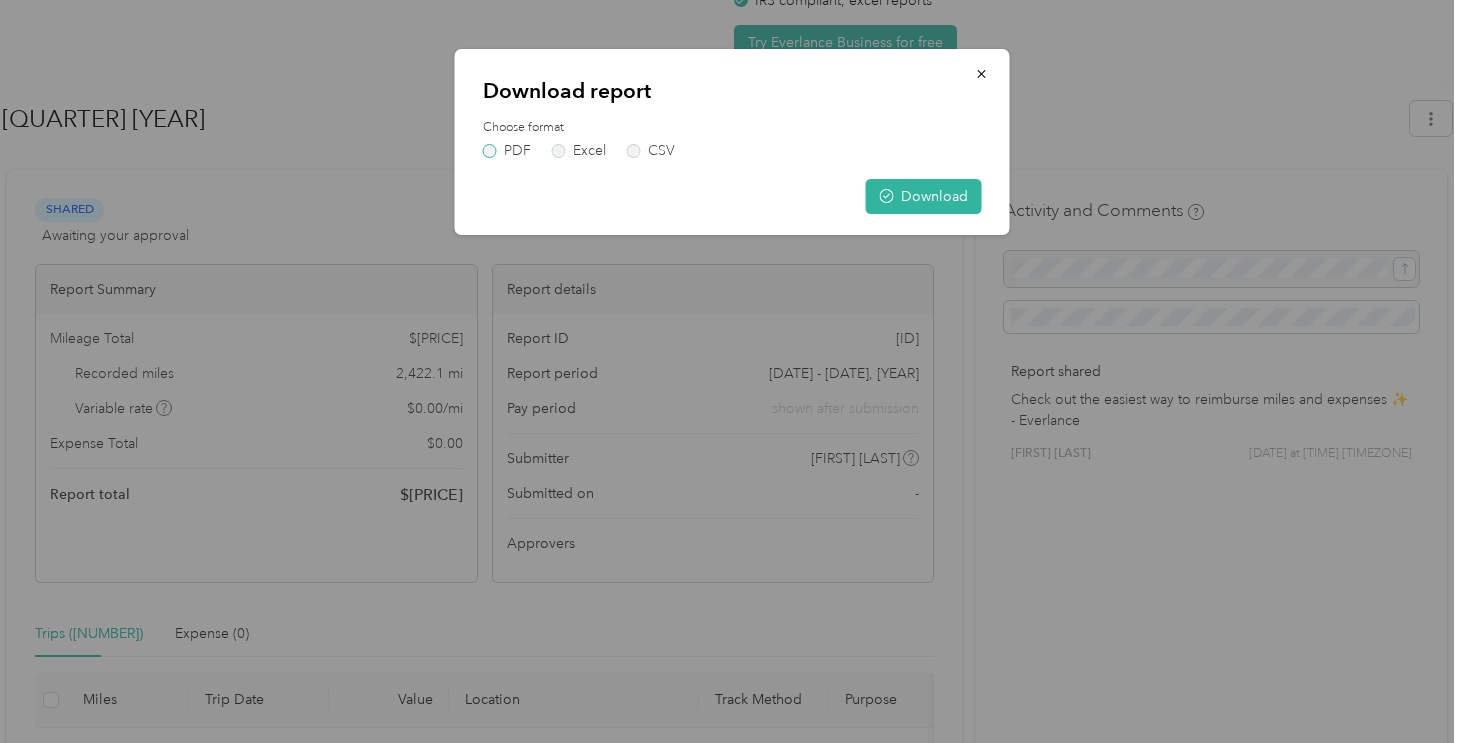 click on "PDF" at bounding box center [507, 151] 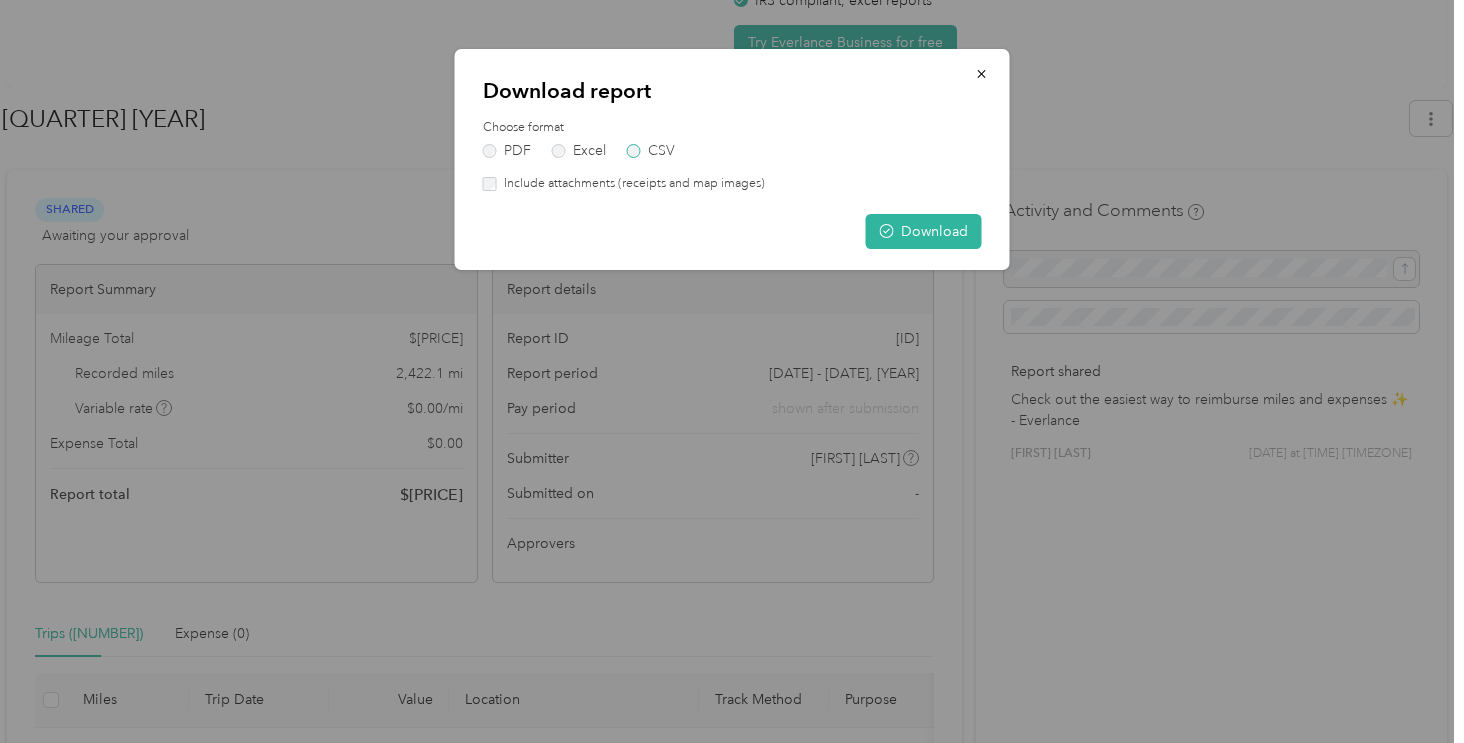 click on "CSV" at bounding box center (651, 151) 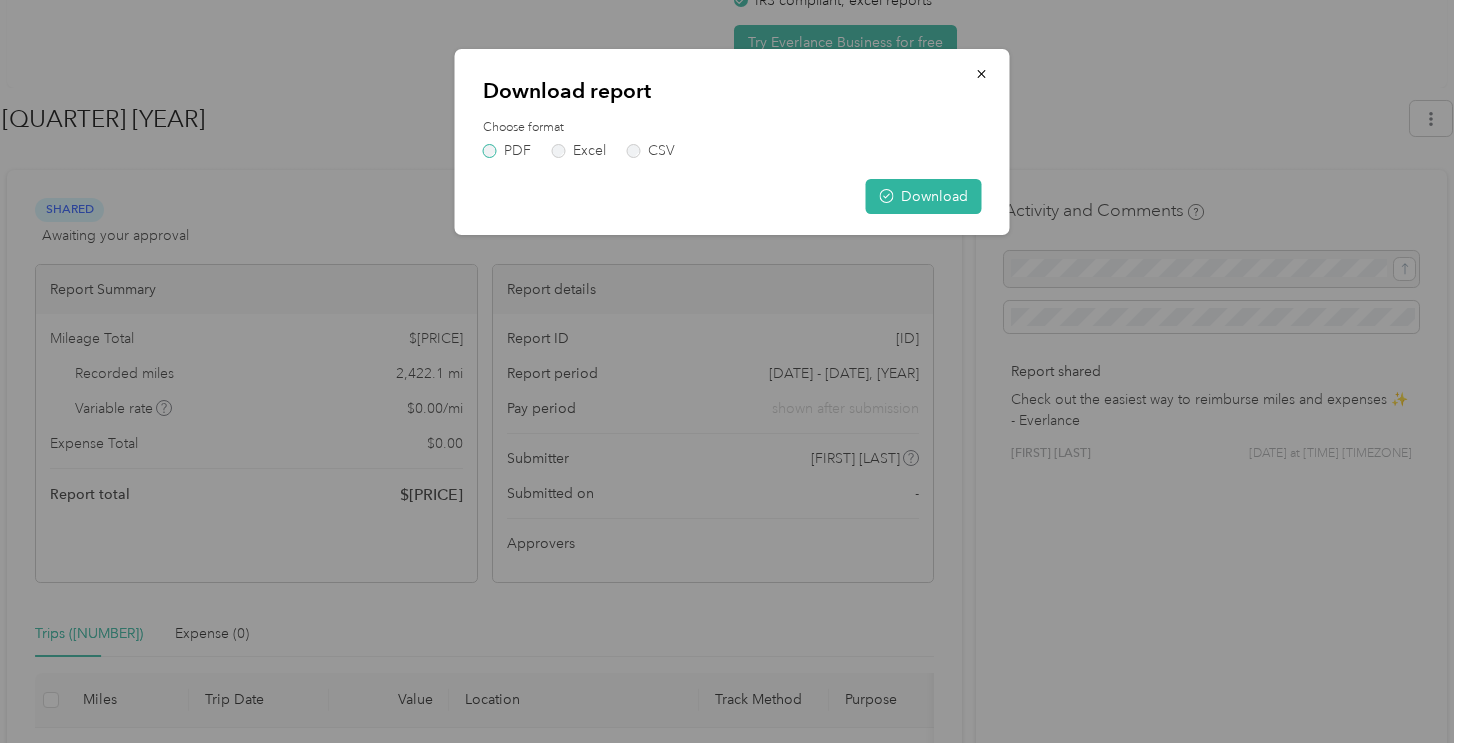 click on "PDF" at bounding box center (507, 151) 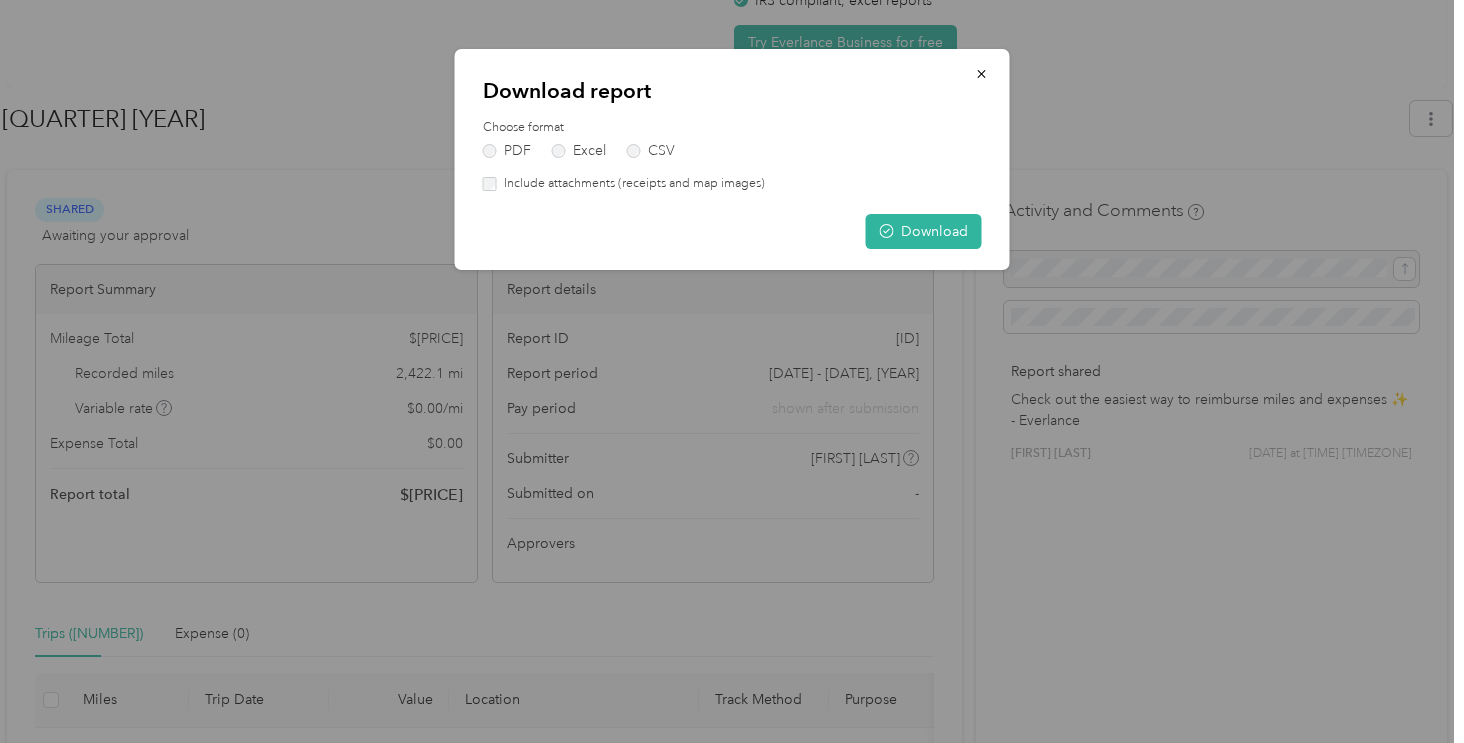 click on "Include attachments (receipts and map images)" at bounding box center [631, 184] 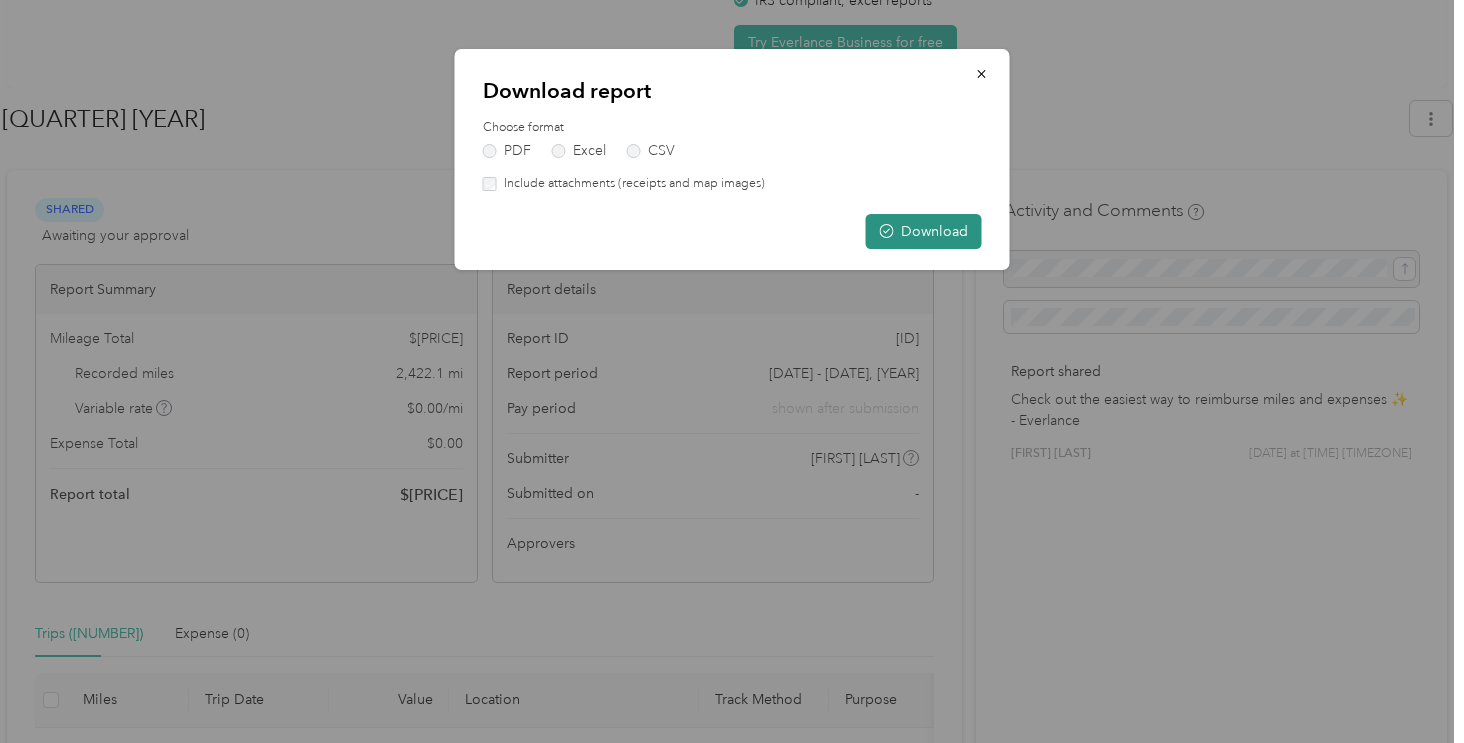 click on "Download" at bounding box center [924, 231] 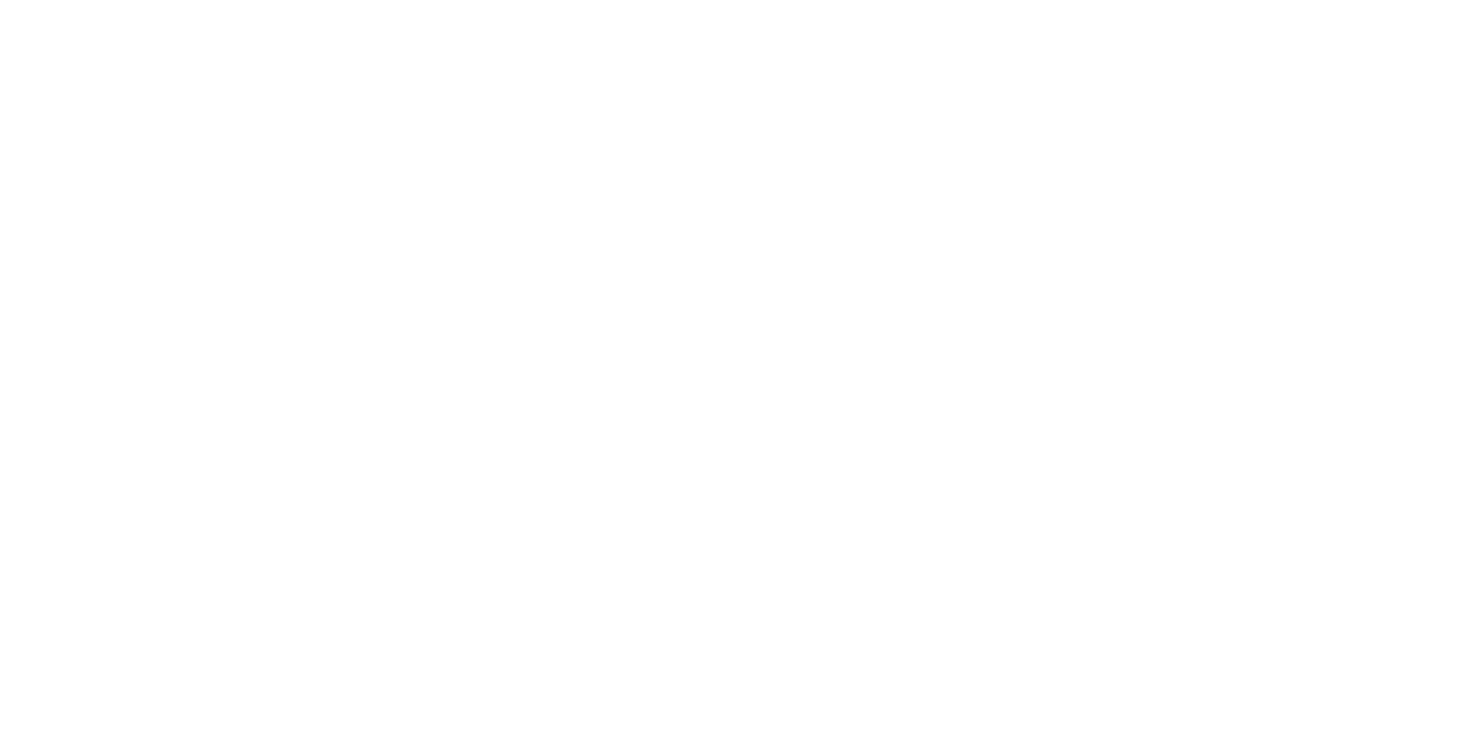 scroll, scrollTop: 0, scrollLeft: 0, axis: both 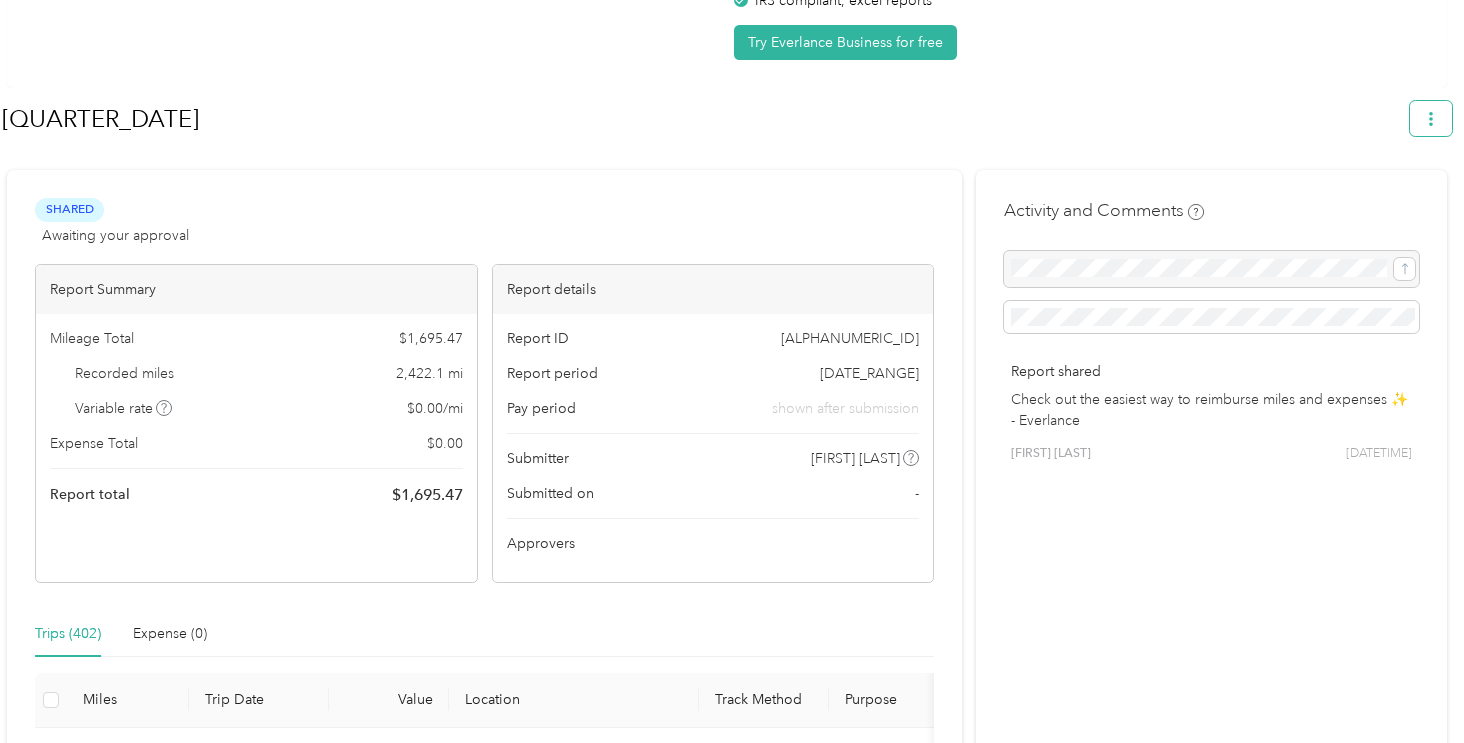 click at bounding box center [1431, 118] 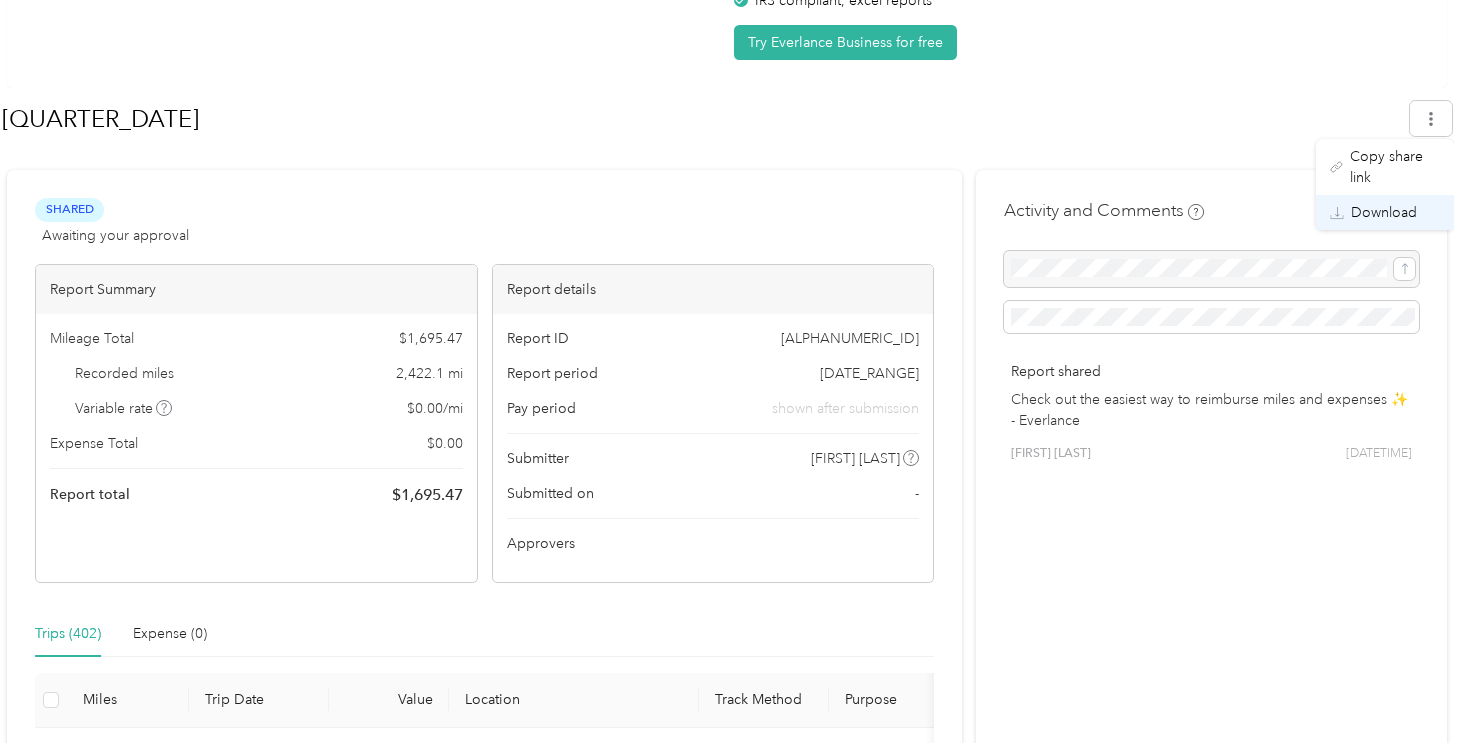 click on "Download" at bounding box center (1384, 212) 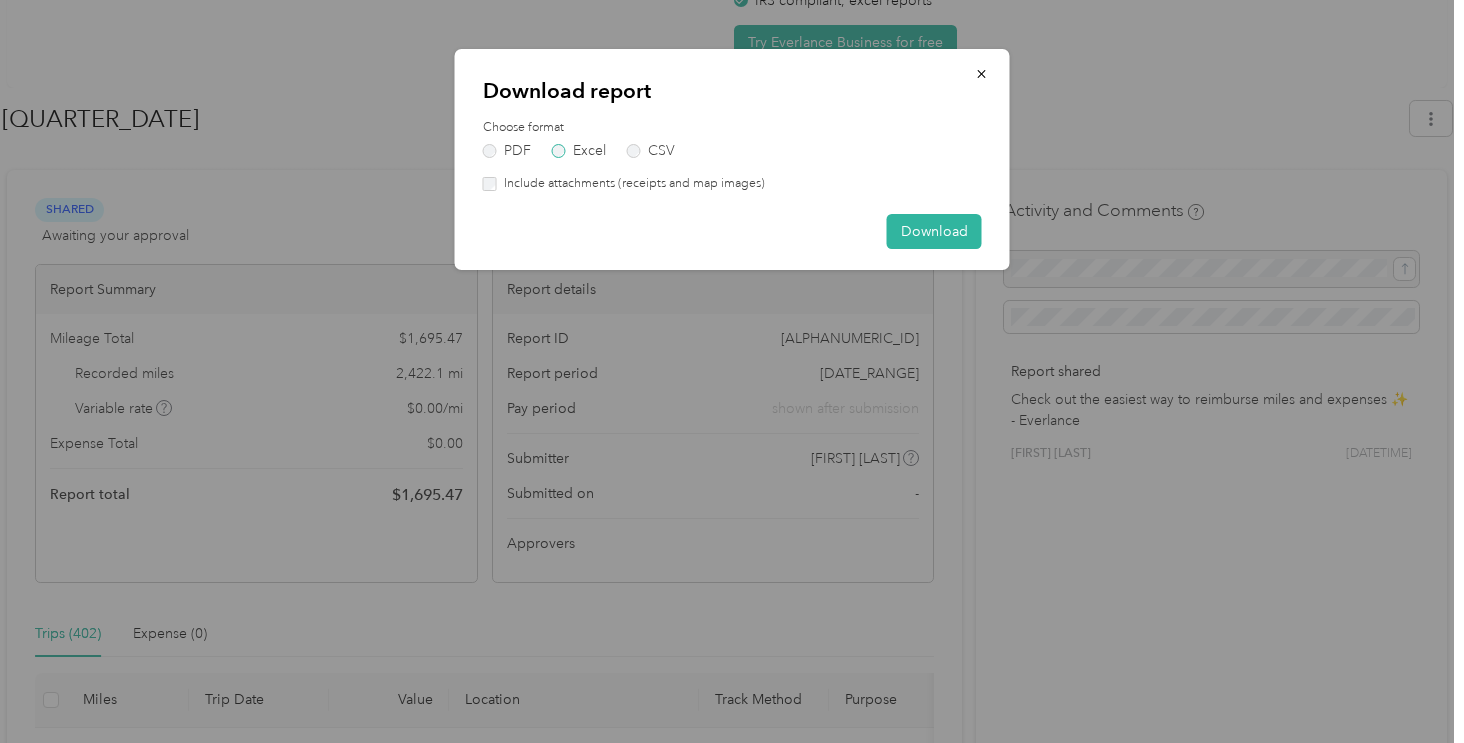 click on "Excel" at bounding box center (579, 151) 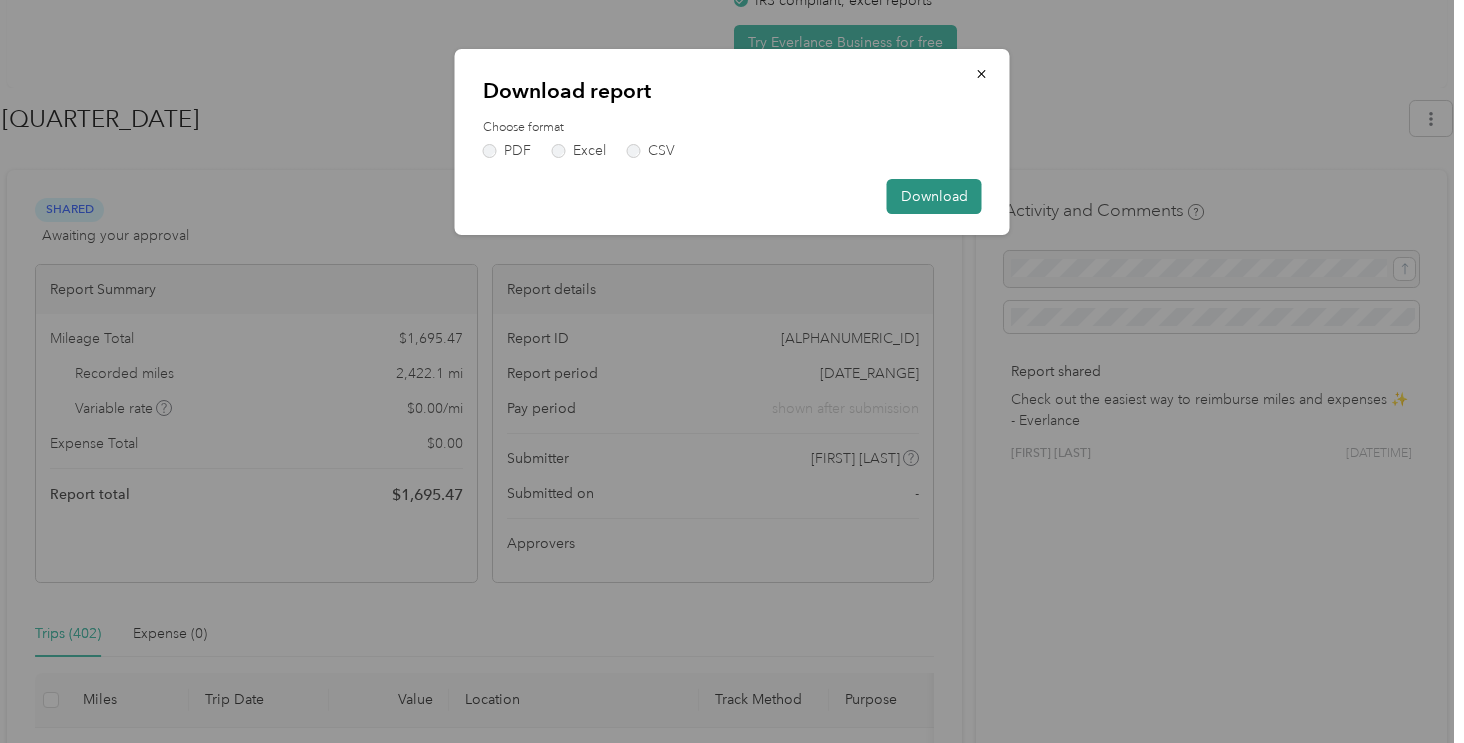 click on "Download" at bounding box center [934, 196] 